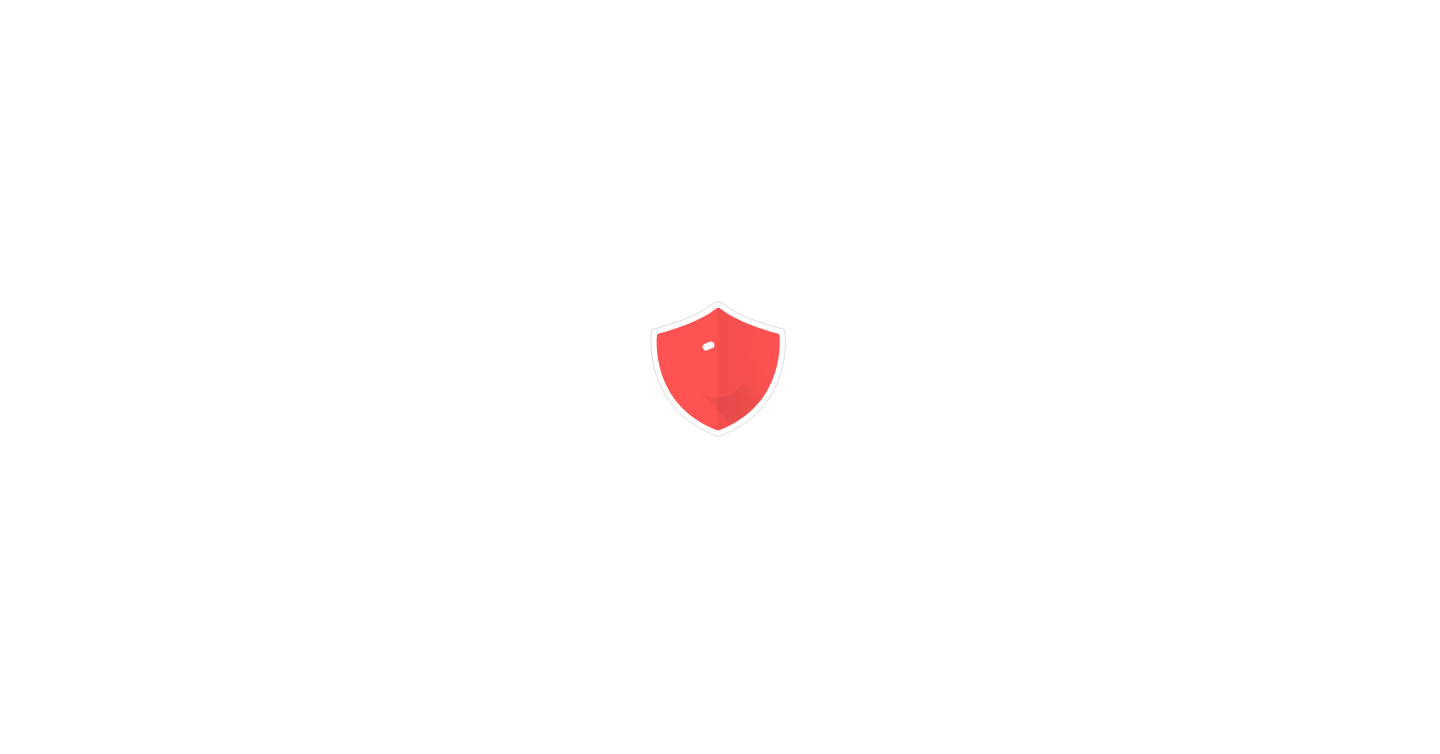 scroll, scrollTop: 0, scrollLeft: 0, axis: both 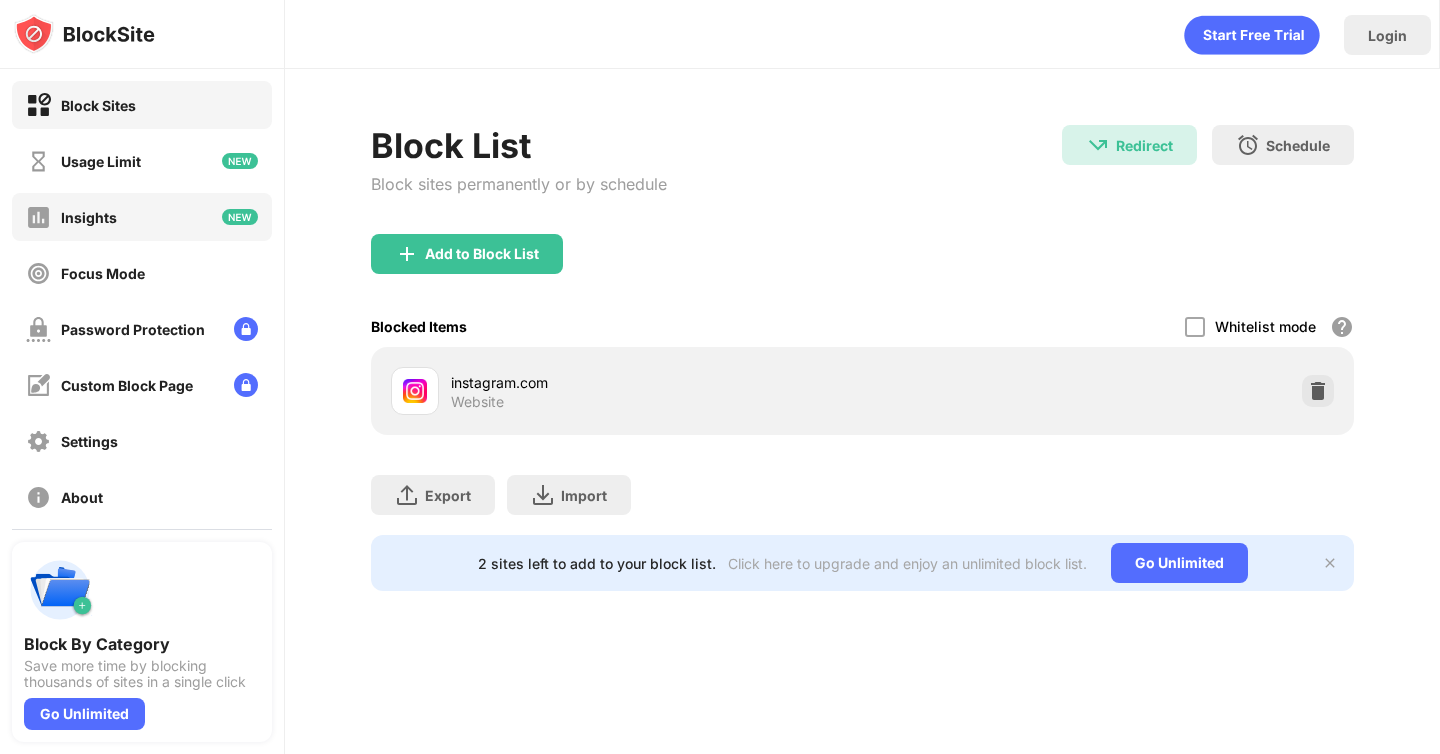 click on "Insights" at bounding box center [89, 217] 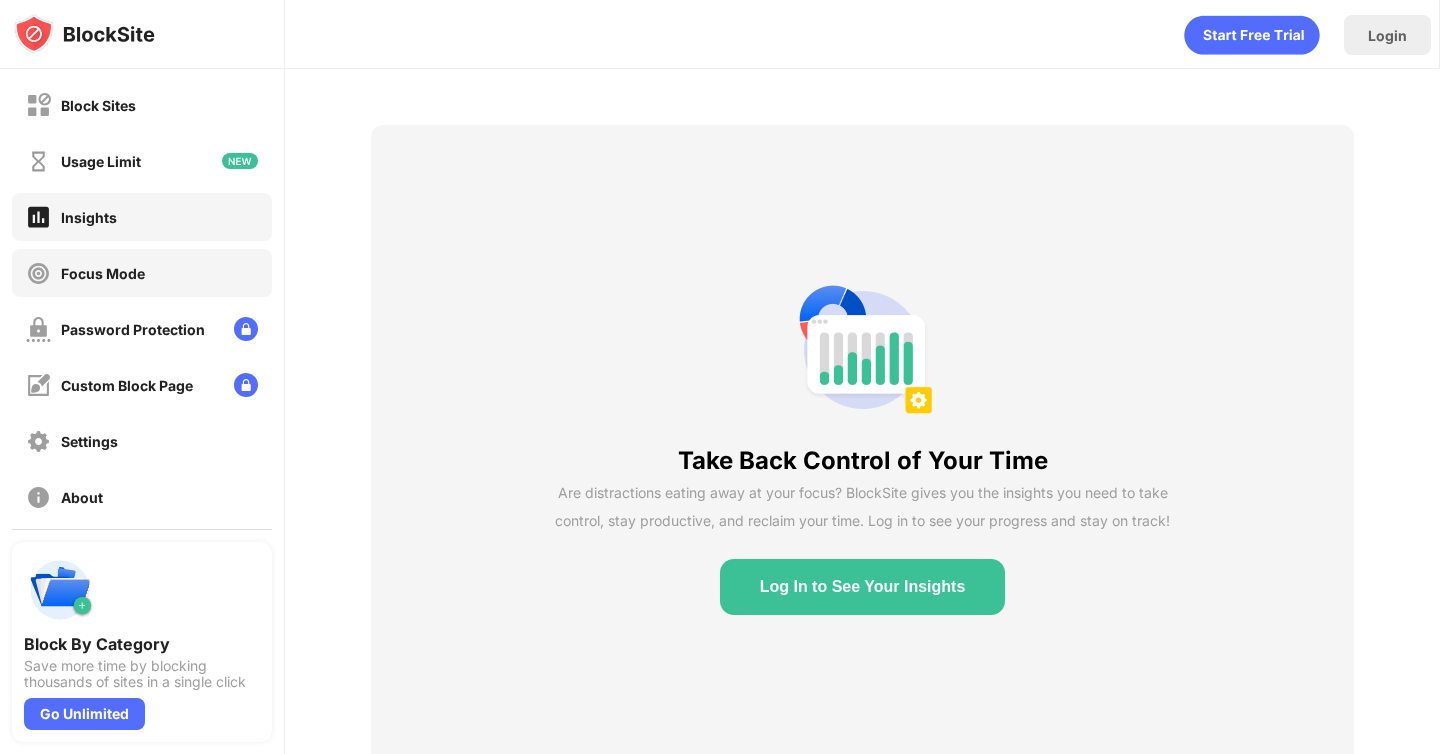 click on "Focus Mode" at bounding box center (103, 273) 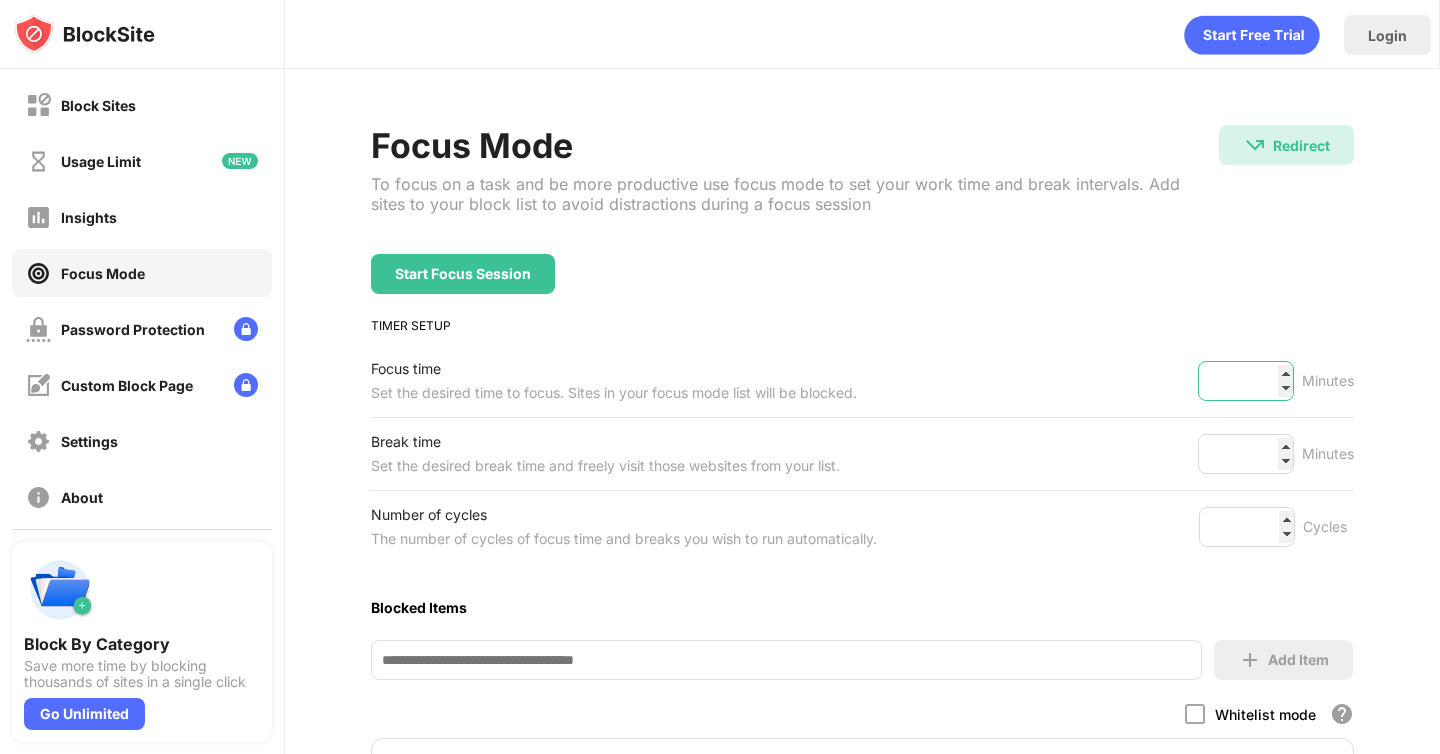 click on "**" at bounding box center [1246, 381] 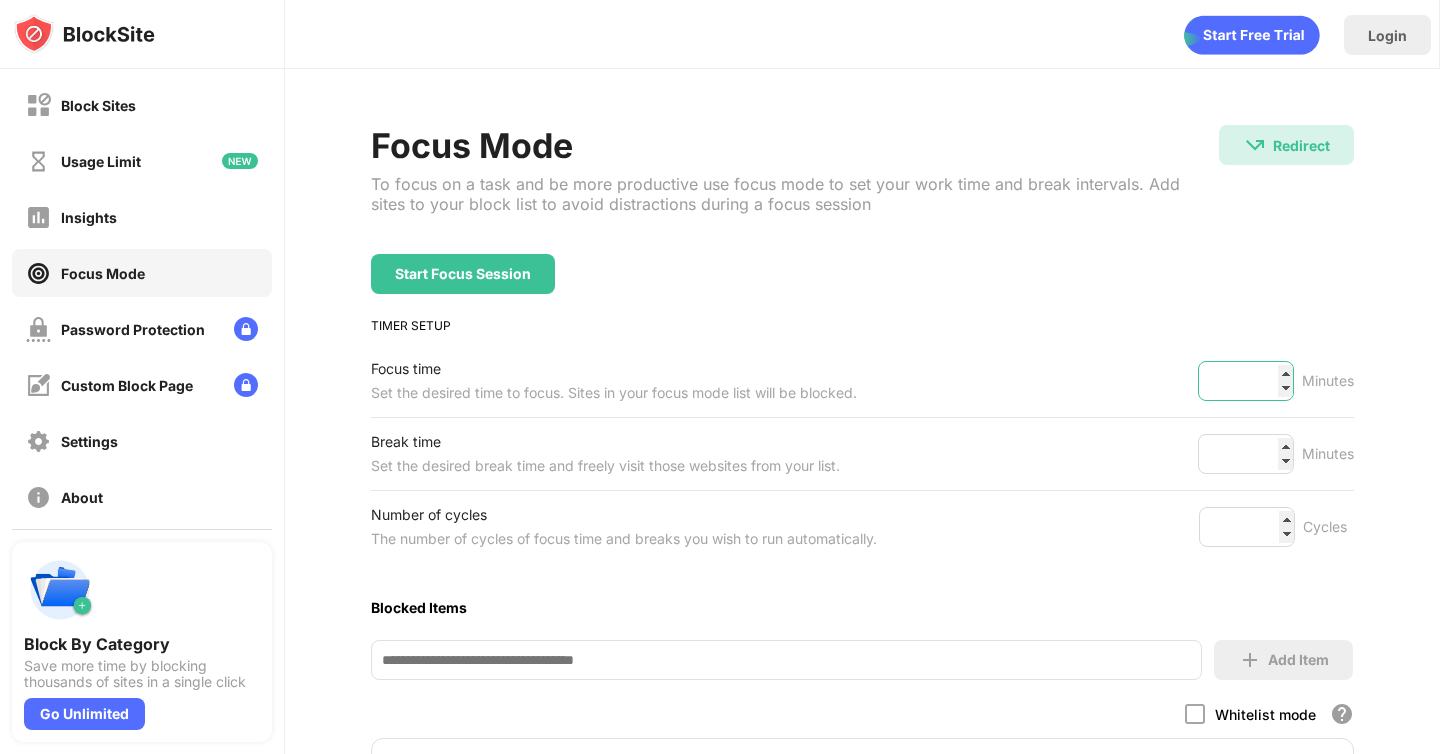 click on "**" at bounding box center (1246, 381) 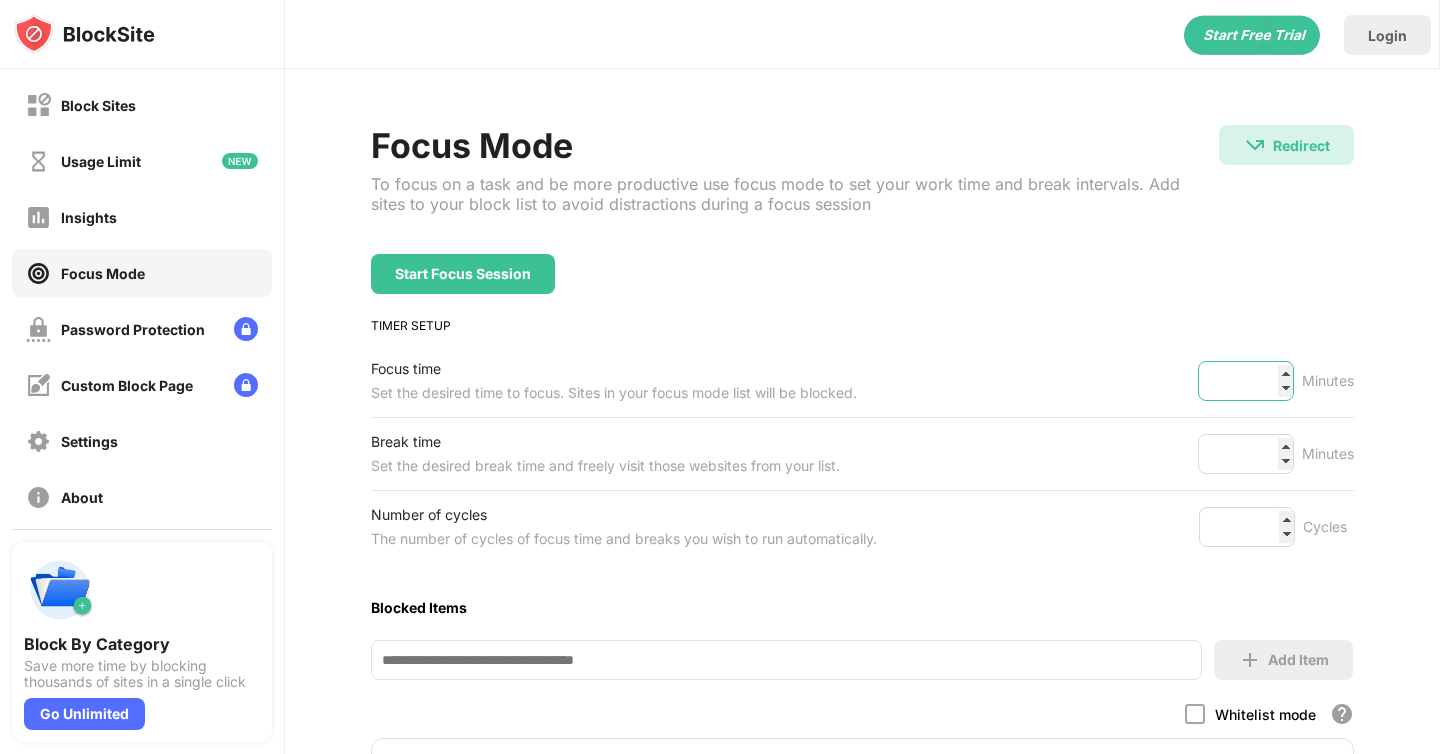 click on "**" at bounding box center [1246, 381] 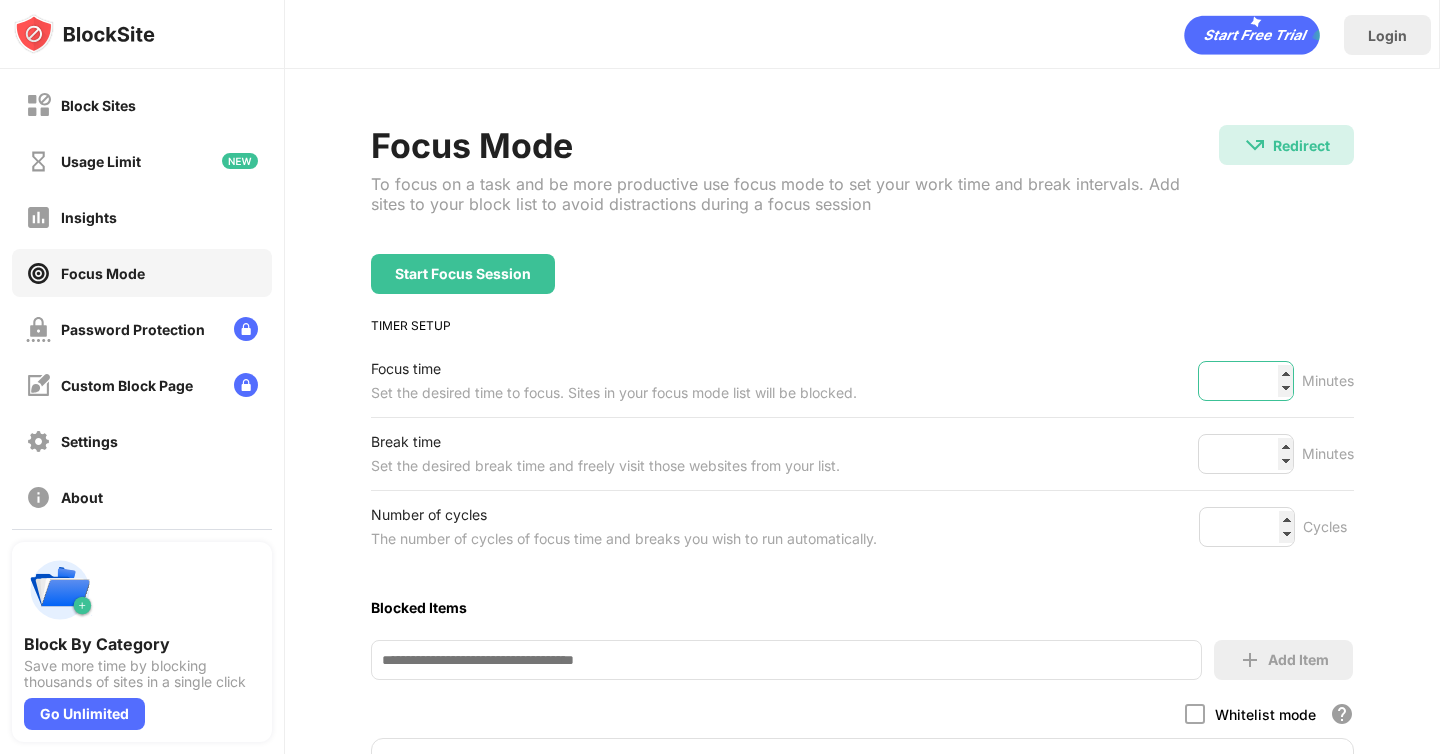 click on "**" at bounding box center [1246, 381] 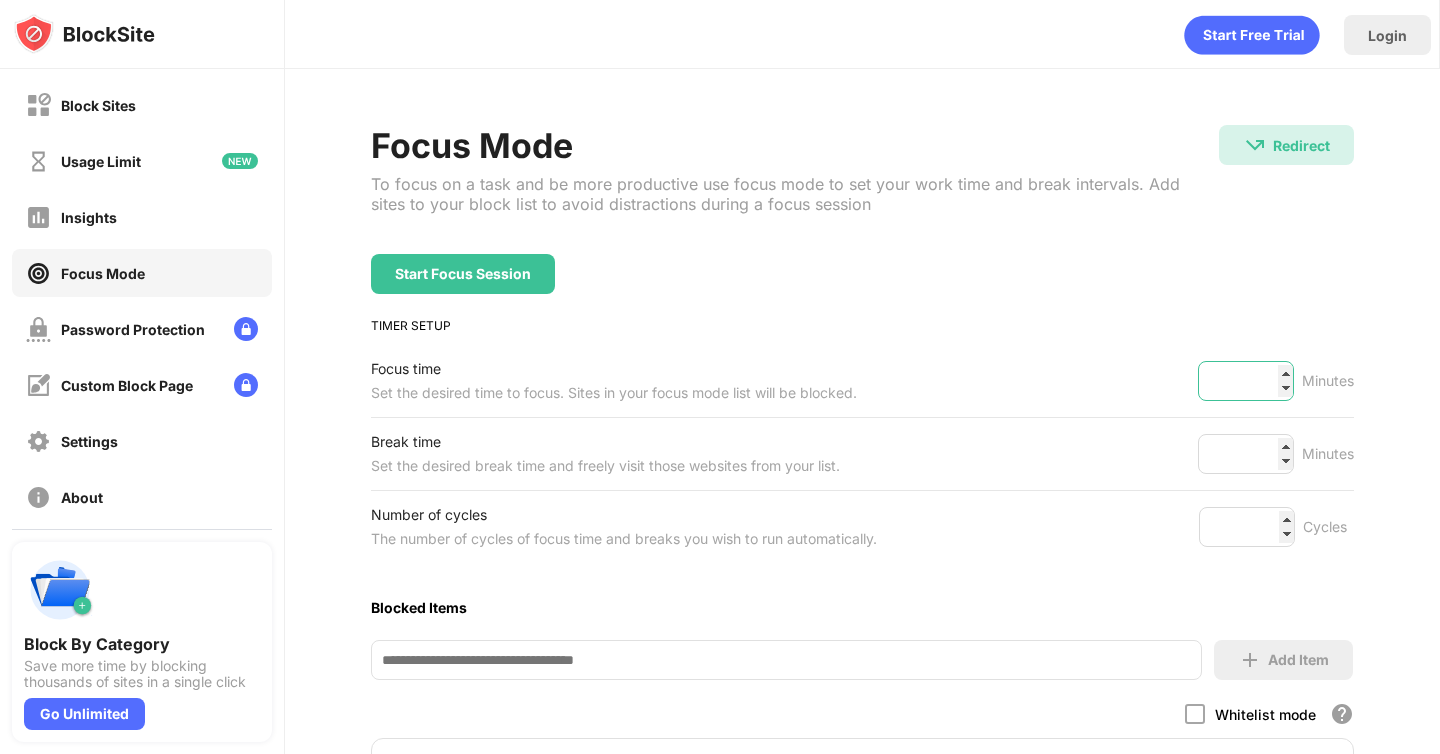 click on "**" at bounding box center [1246, 381] 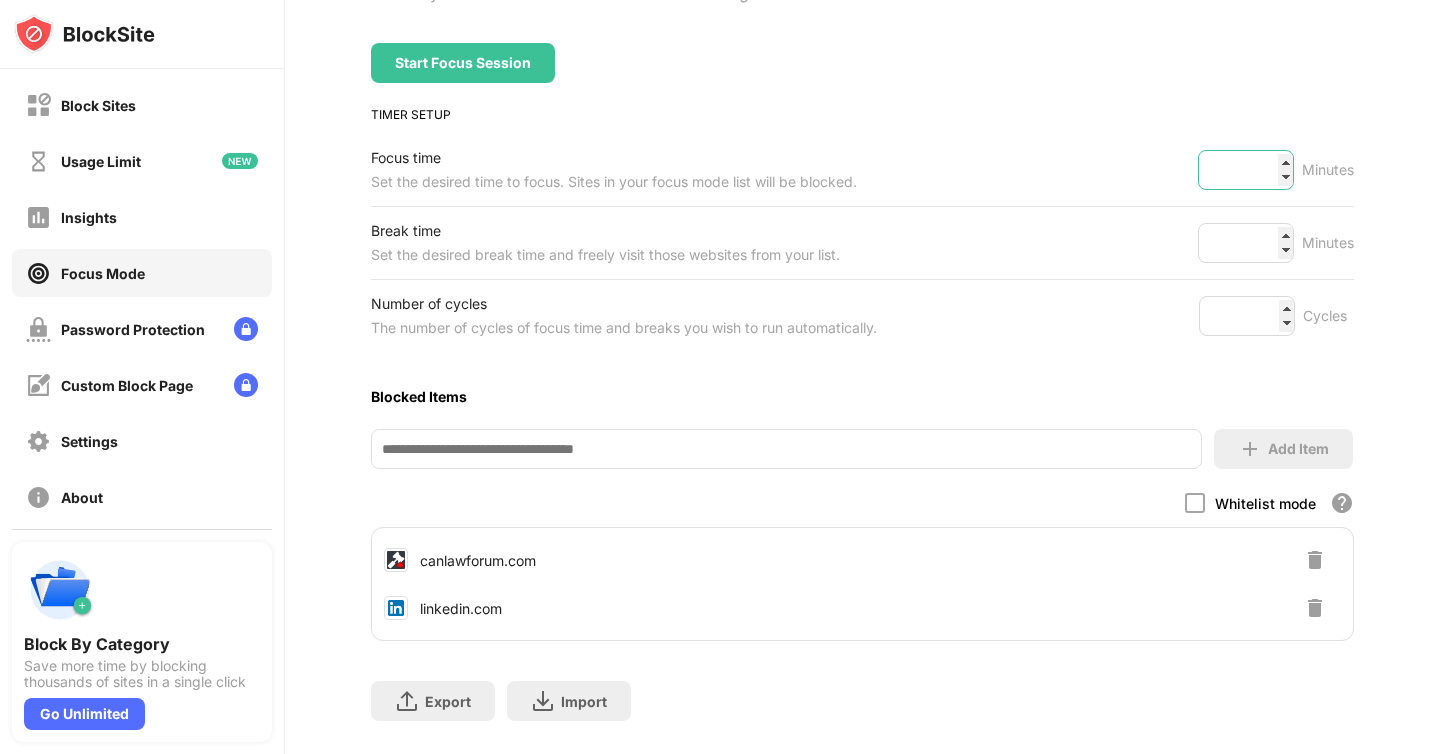 scroll, scrollTop: 252, scrollLeft: 0, axis: vertical 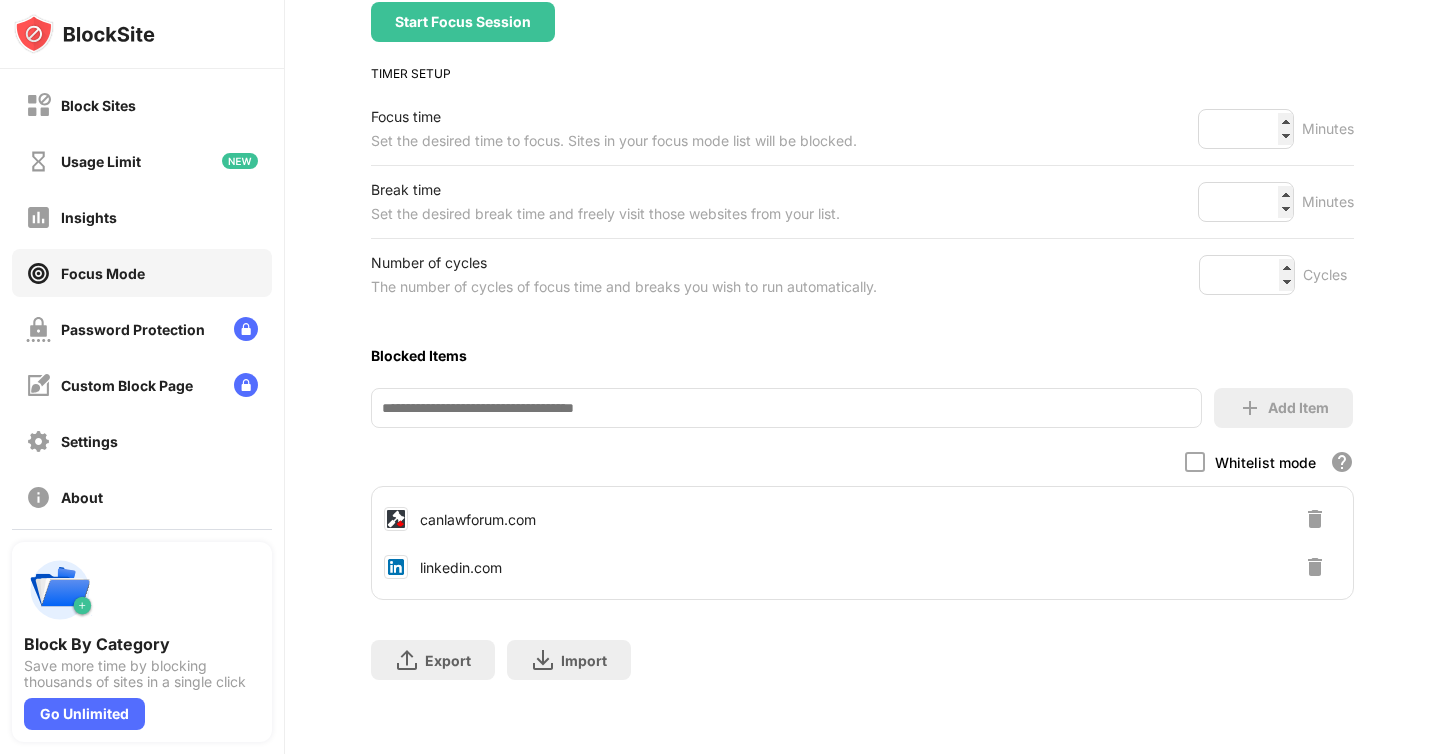 click at bounding box center (786, 408) 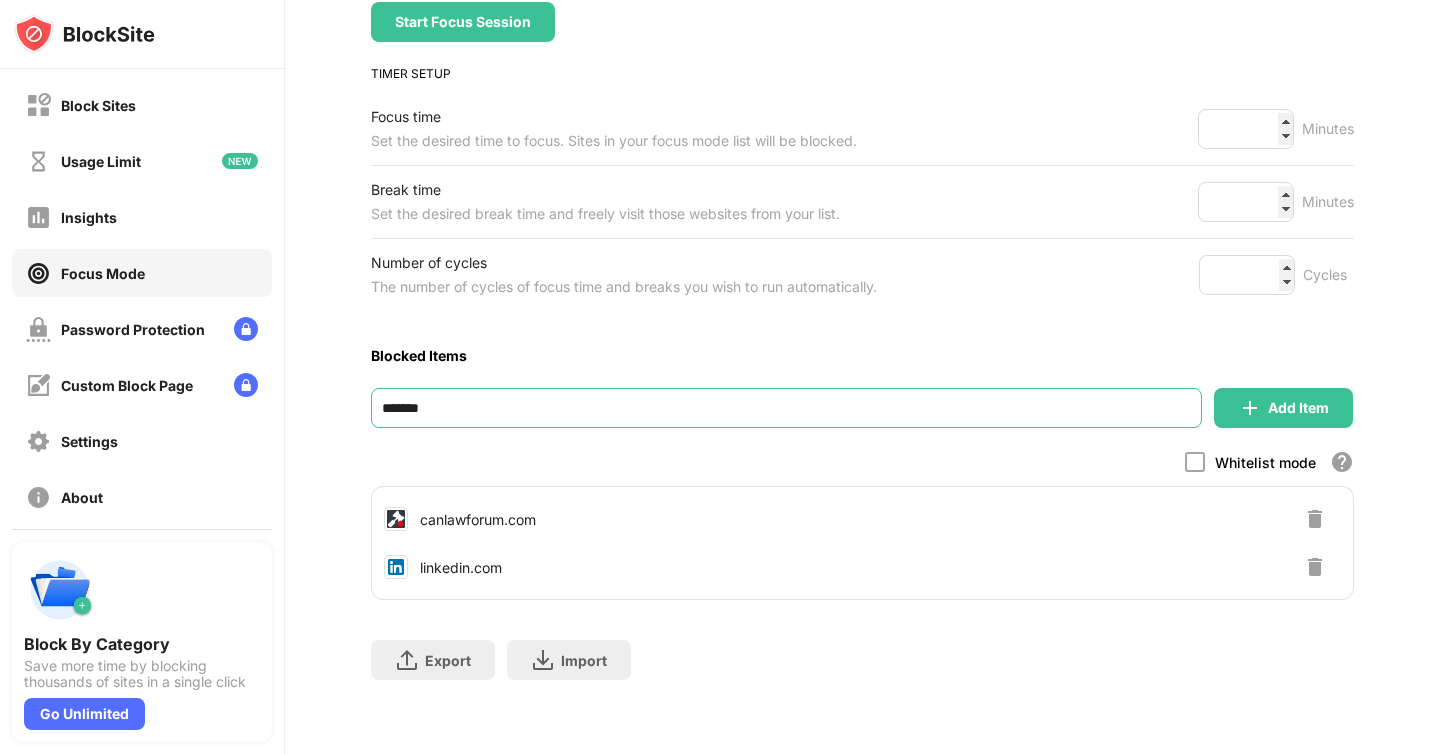 click on "*******" at bounding box center (786, 408) 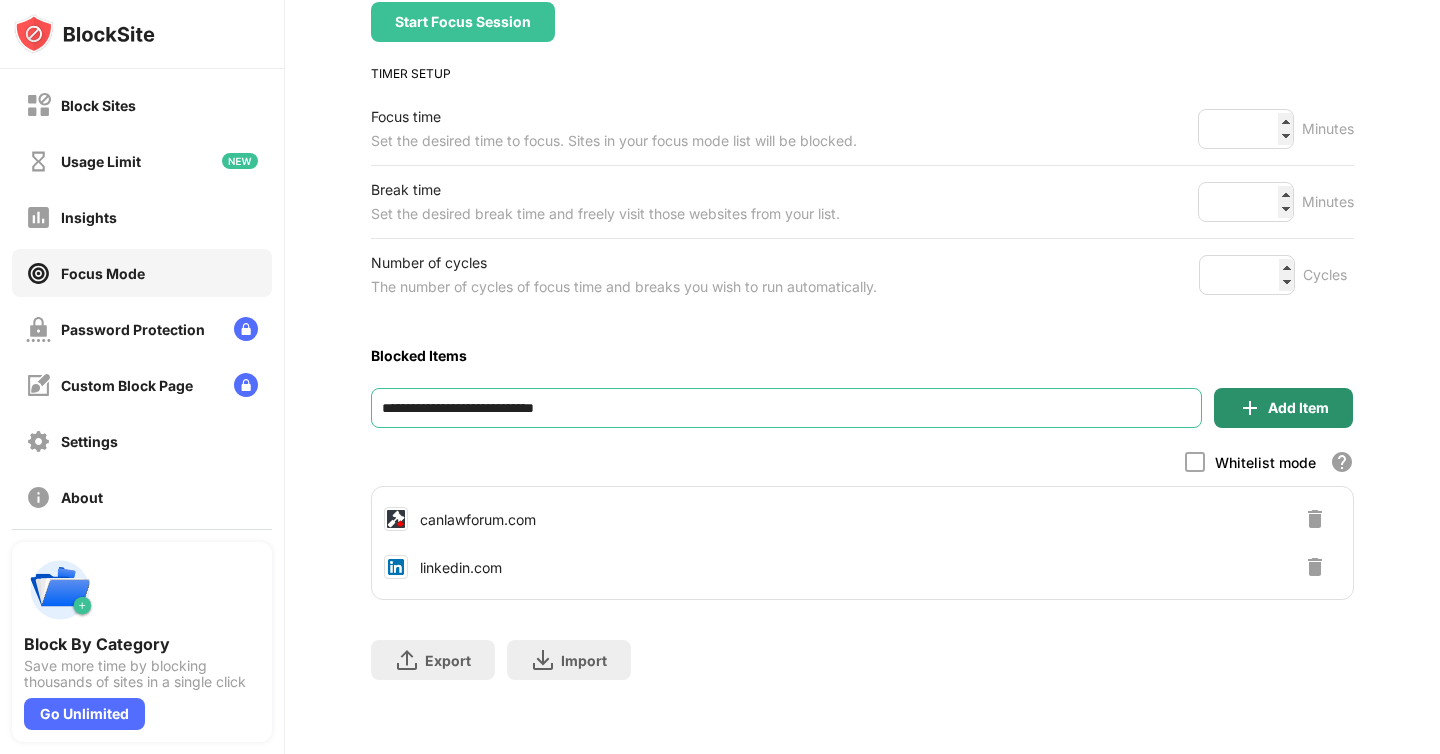 type on "**********" 